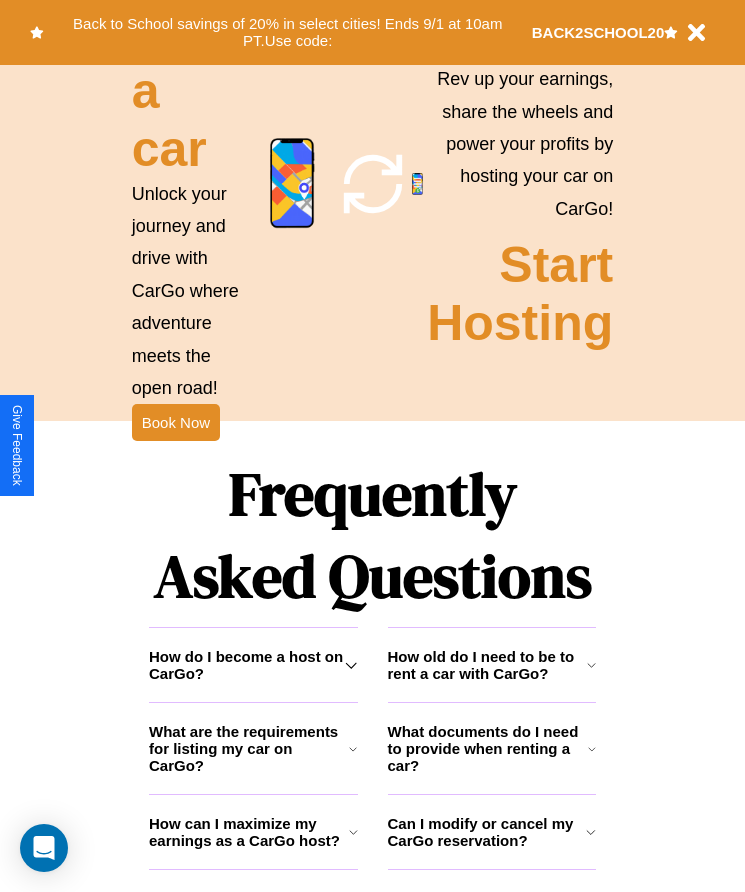 scroll, scrollTop: 2245, scrollLeft: 0, axis: vertical 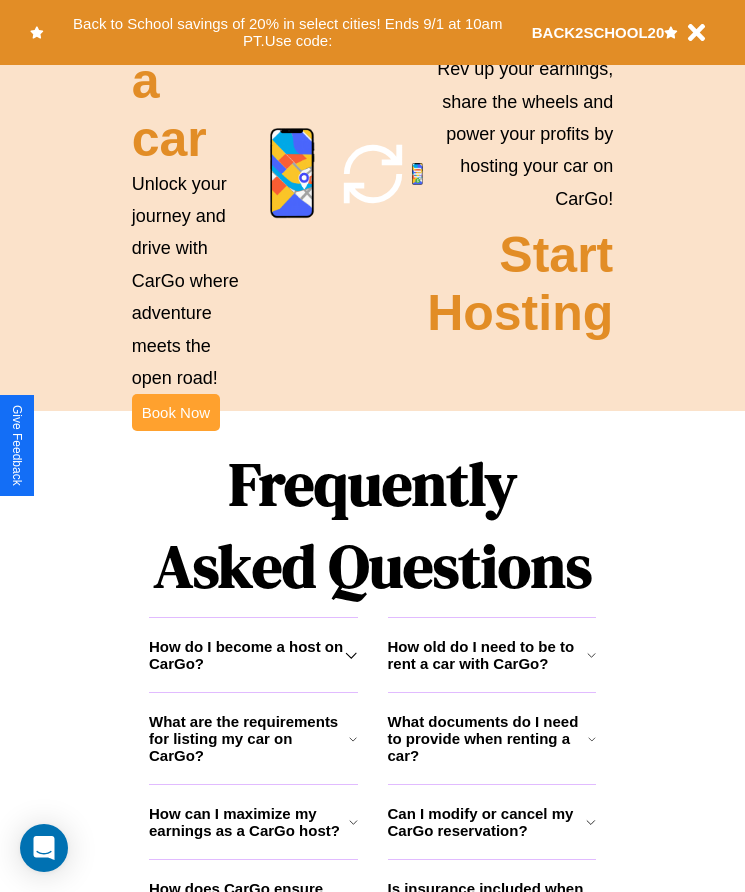 click on "Book Now" at bounding box center (176, 412) 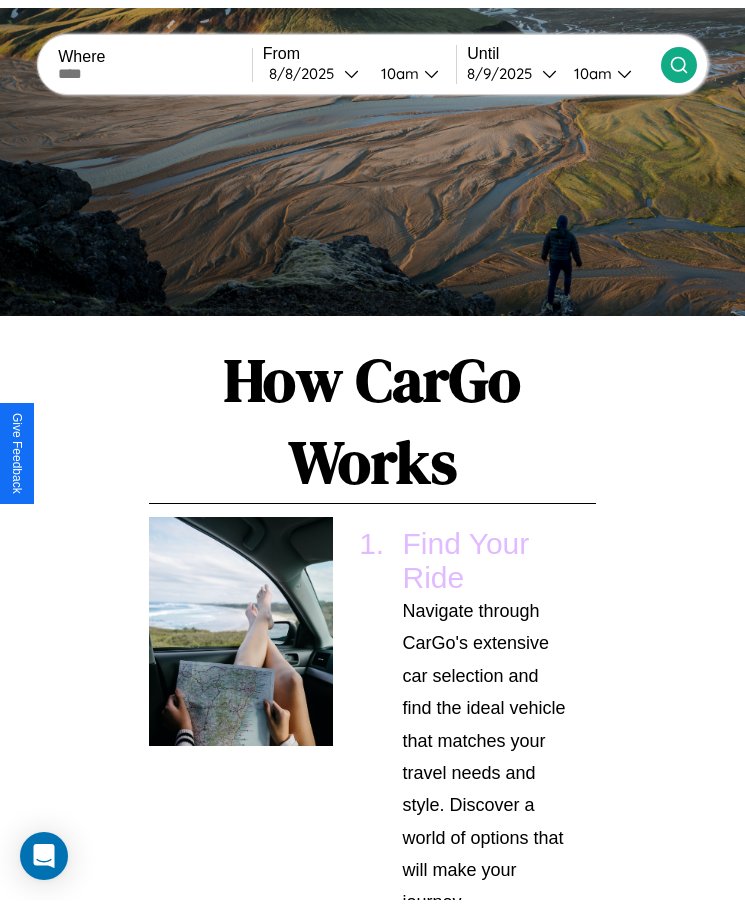 scroll, scrollTop: 0, scrollLeft: 0, axis: both 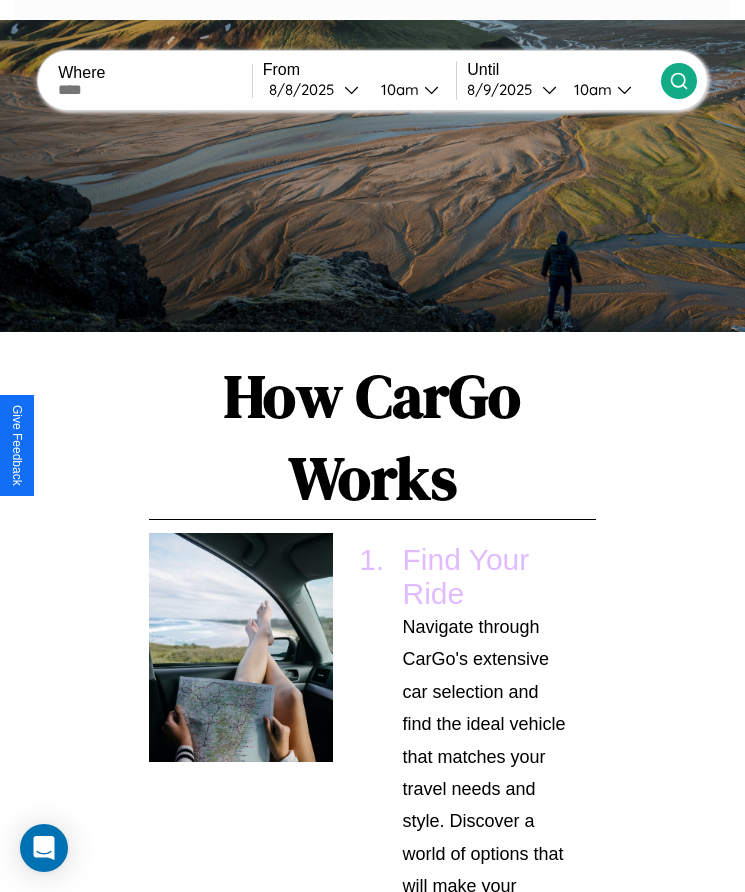 click at bounding box center (155, 90) 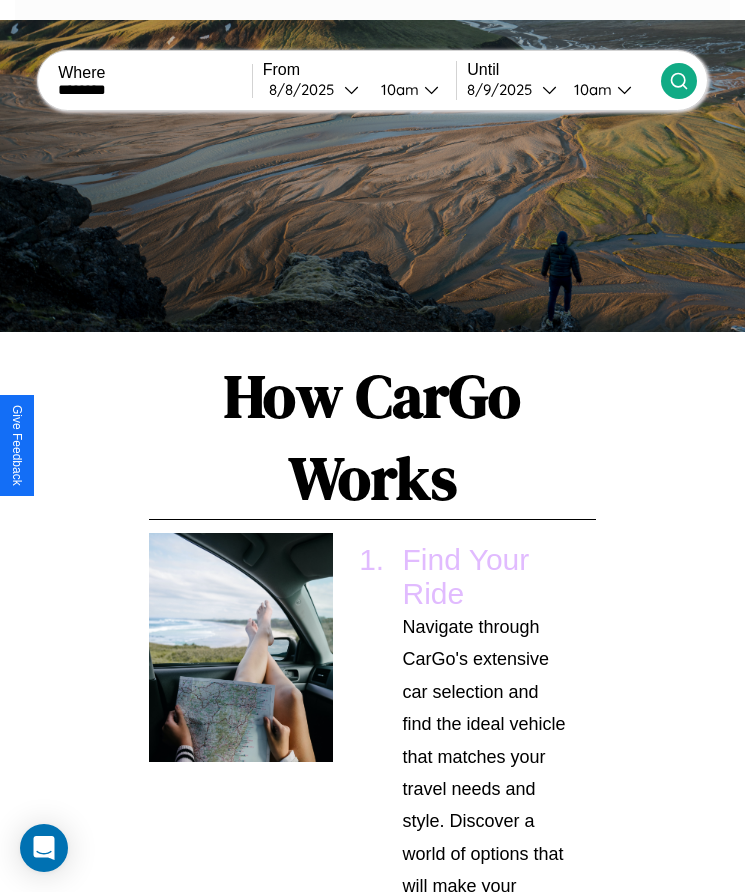 type on "********" 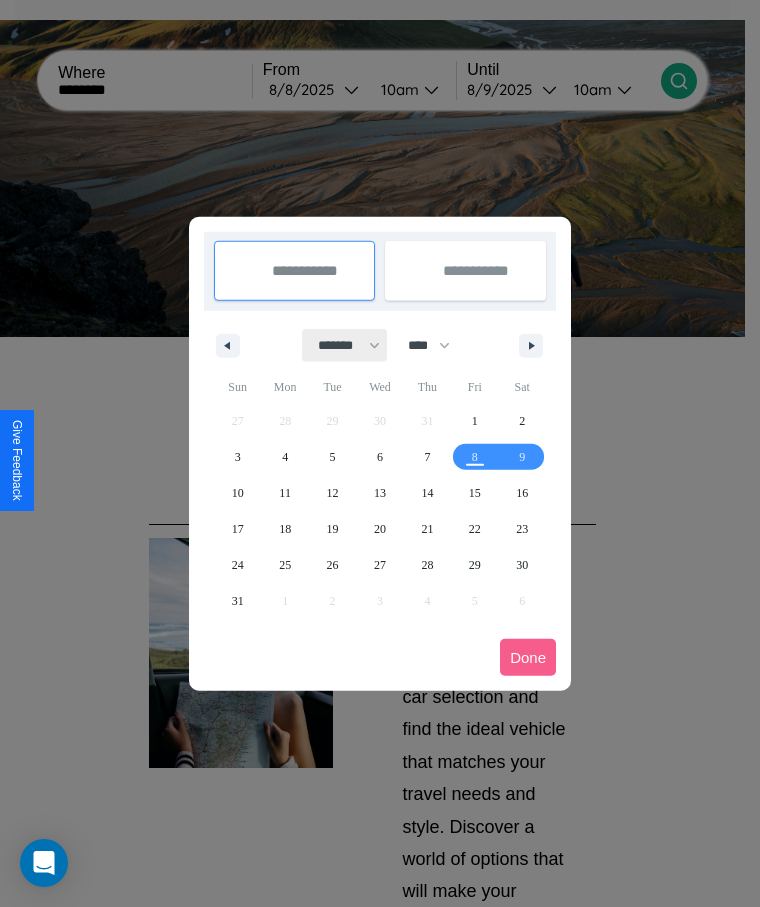 click on "******* ******** ***** ***** *** **** **** ****** ********* ******* ******** ********" at bounding box center [345, 345] 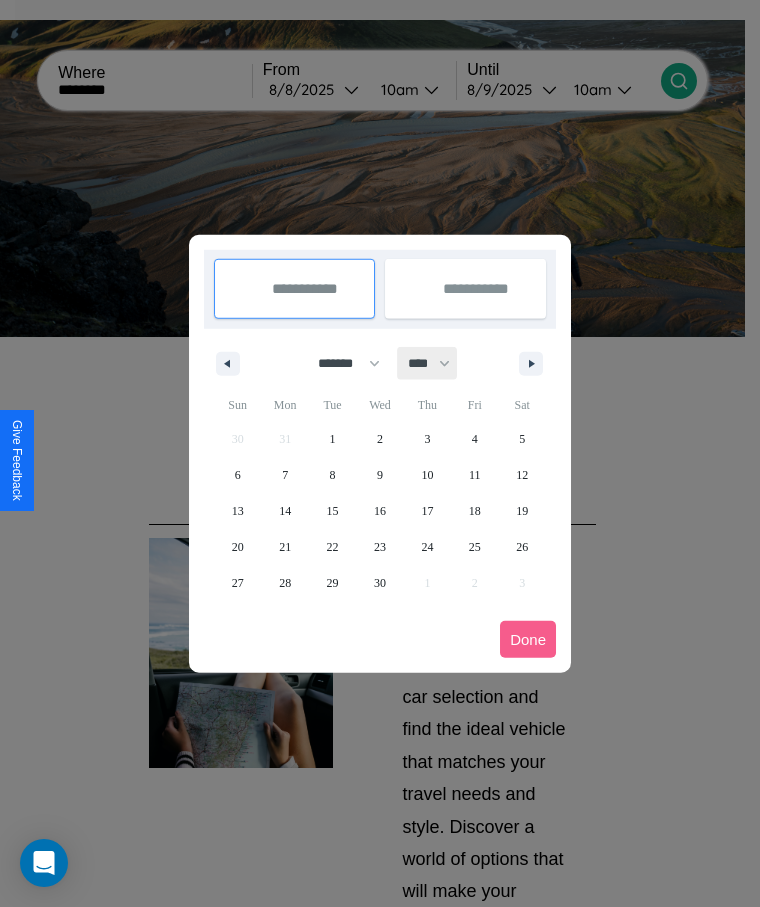 click on "**** **** **** **** **** **** **** **** **** **** **** **** **** **** **** **** **** **** **** **** **** **** **** **** **** **** **** **** **** **** **** **** **** **** **** **** **** **** **** **** **** **** **** **** **** **** **** **** **** **** **** **** **** **** **** **** **** **** **** **** **** **** **** **** **** **** **** **** **** **** **** **** **** **** **** **** **** **** **** **** **** **** **** **** **** **** **** **** **** **** **** **** **** **** **** **** **** **** **** **** **** **** **** **** **** **** **** **** **** **** **** **** **** **** **** **** **** **** **** **** ****" at bounding box center [428, 363] 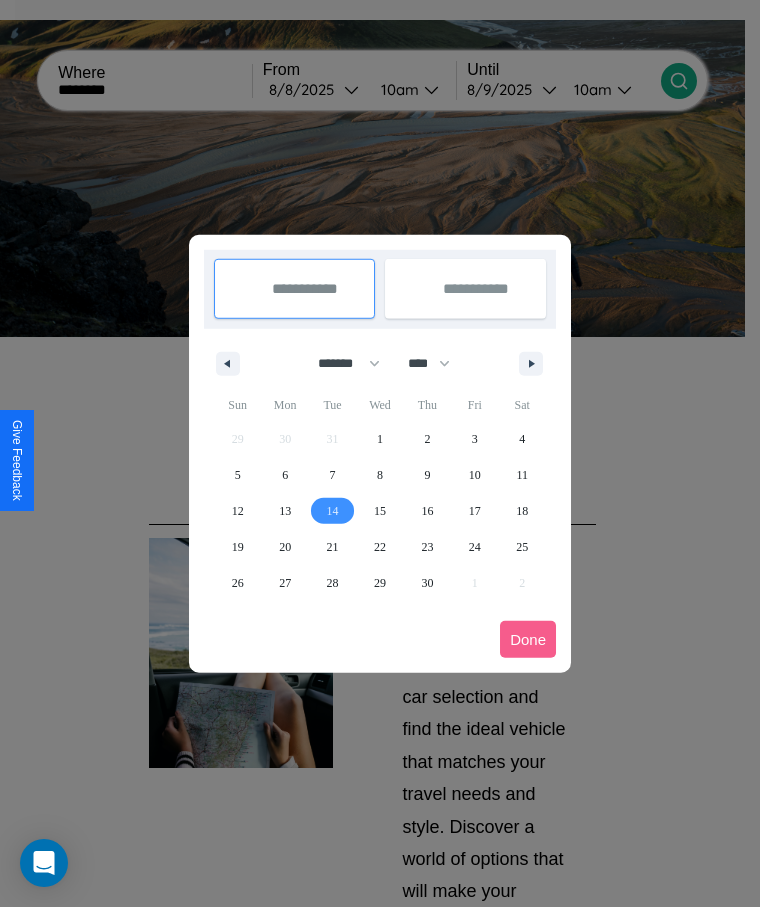 click on "14" at bounding box center [333, 511] 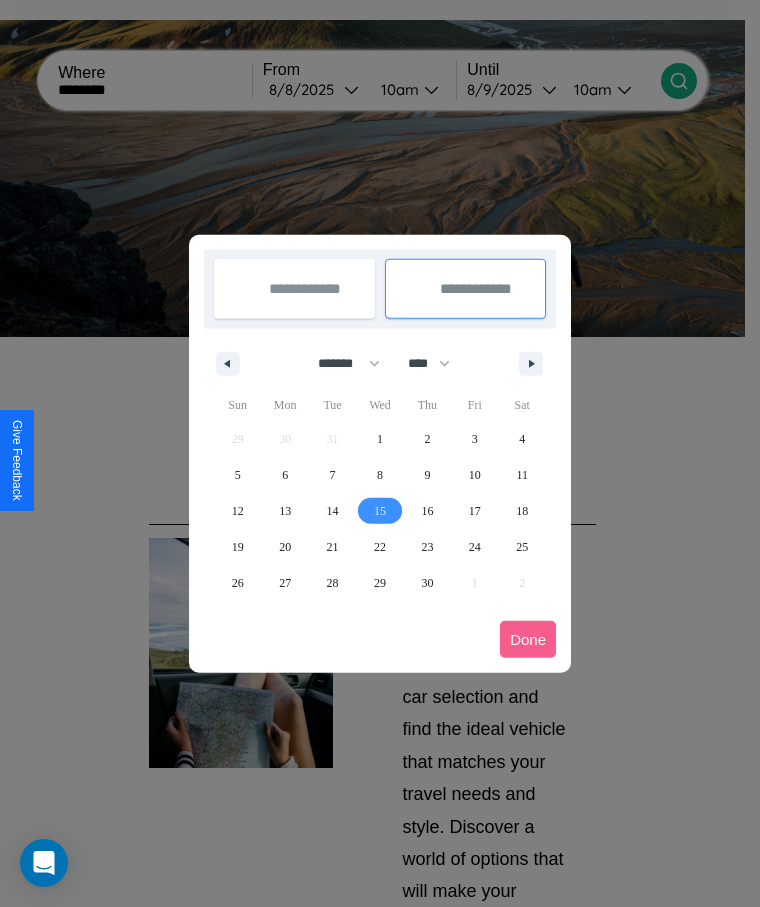 click on "15" at bounding box center (380, 511) 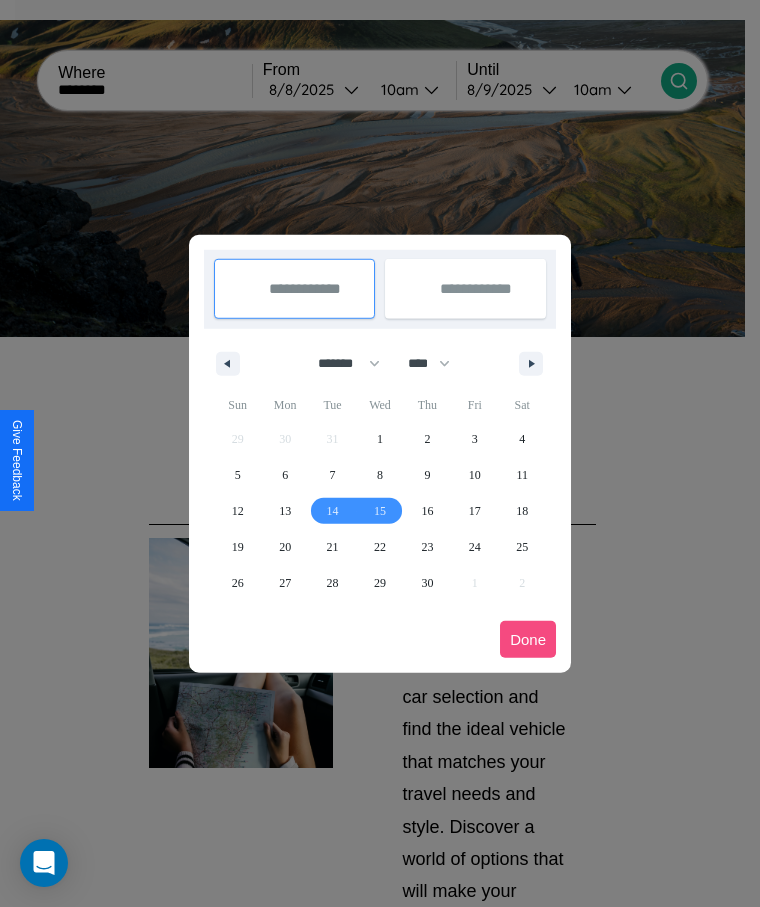 click on "Done" at bounding box center (528, 639) 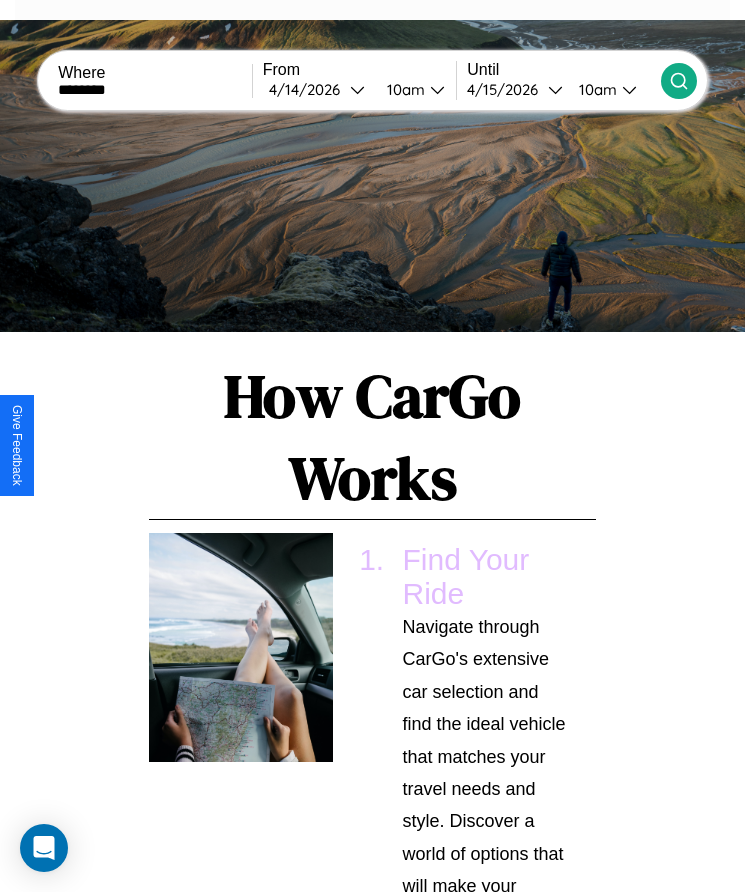 click 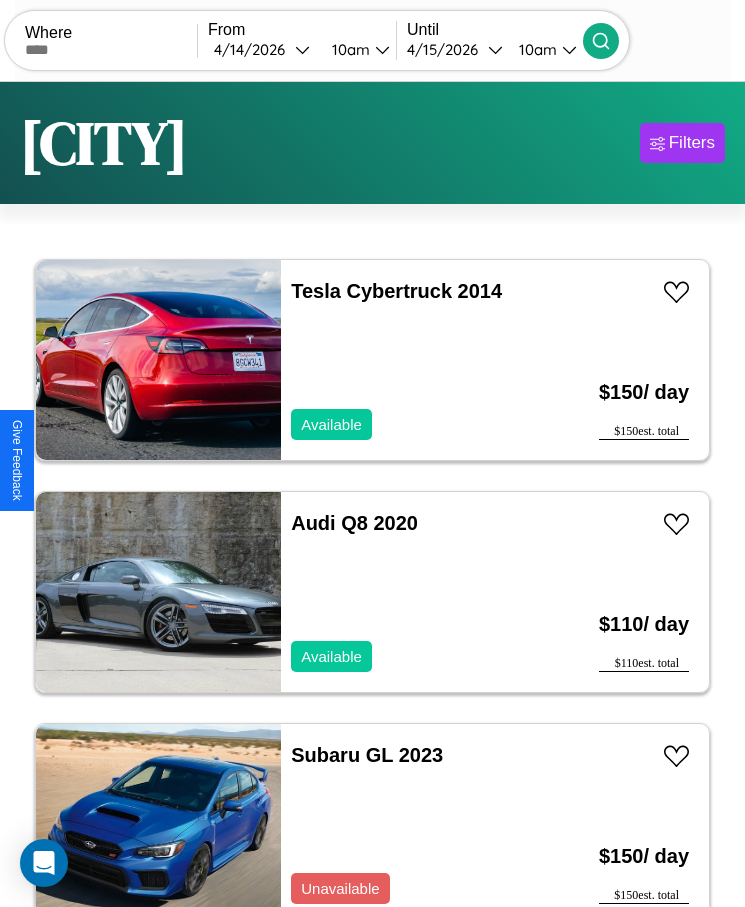 scroll, scrollTop: 50, scrollLeft: 0, axis: vertical 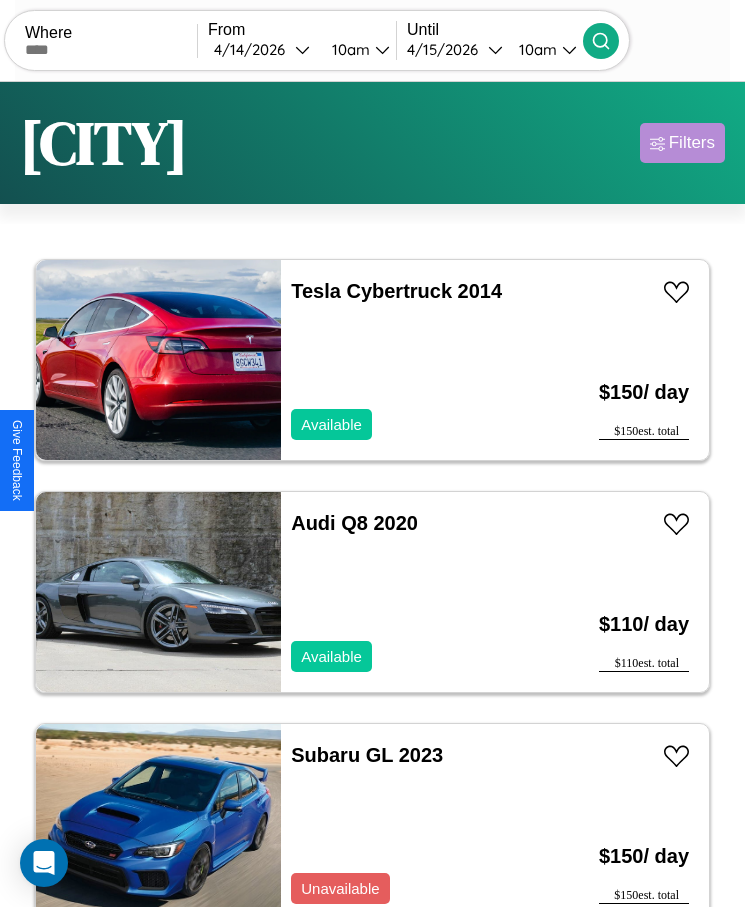 click on "Filters" at bounding box center (692, 143) 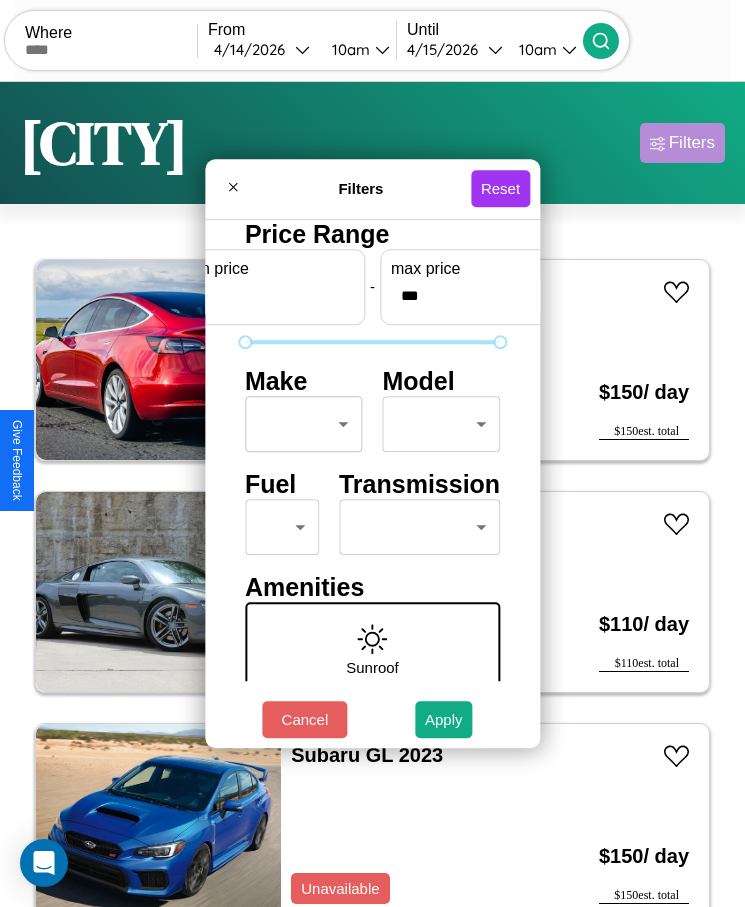 scroll, scrollTop: 85, scrollLeft: 0, axis: vertical 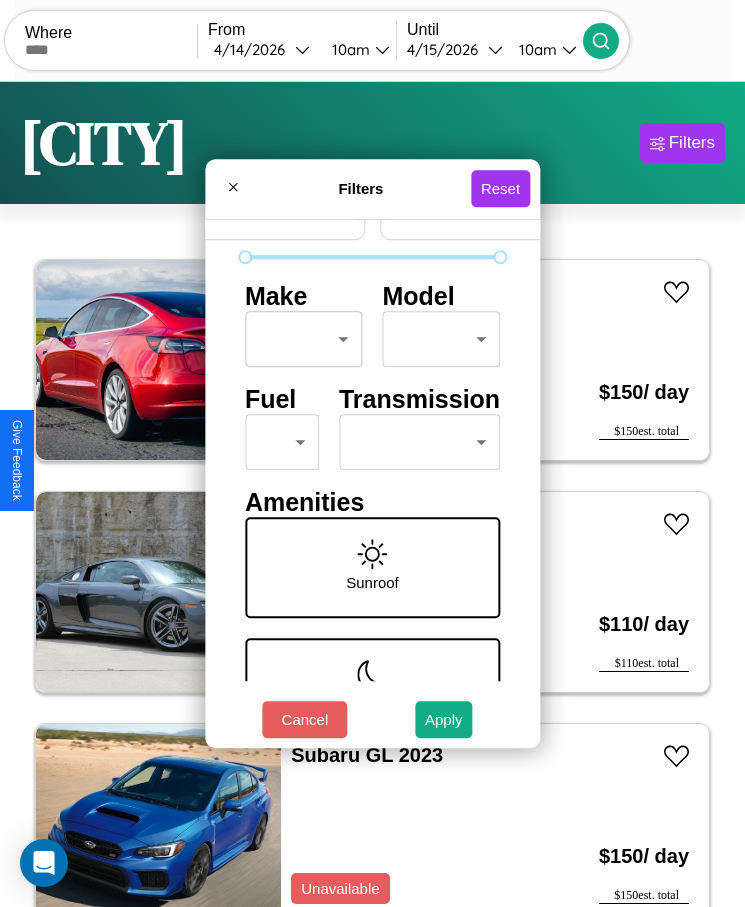 click on "CarGo Where From [DATE] [TIME] Until [DATE] [TIME] Become a Host Login Sign Up [CITY] Filters 58 cars in this area These cars can be picked up in this city. Tesla Cybertruck 2014 Available $ 150 / day $ 150 est. total Audi Q8 2020 Available $ 110 / day $ 110 est. total Subaru GL 2023 Unavailable $ 150 / day $ 150 est. total Jeep Wrangler JK 2020 Available $ 140 / day $ 140 est. total Hummer H2 2014 Available $ 150 / day $ 150 est. total BMW ActiveHybrid 5 2017 Available $ 90 / day $ 90 est. total Kia Miami 2021 Unavailable $ 50 / day $ 50 est. total Kia Carnival 2018 Available $ 50 / day $ 50 est. total Ford Bronco II 2018 Available $ 180 / day $ 180 est. total BMW ALPINA B8 2020 Unavailable $ 180 / day $ 180 est. total GMC ACM 2019 Available $ 180 / day $ 180 est. total Jaguar XJ12 2014 Available $ 180 / day $ 180 est. total Jaguar F-TYPE 2018 Available $ 50 / day $ 50 est. total Toyota Cargo Van 2020 Available $ $" at bounding box center (372, 478) 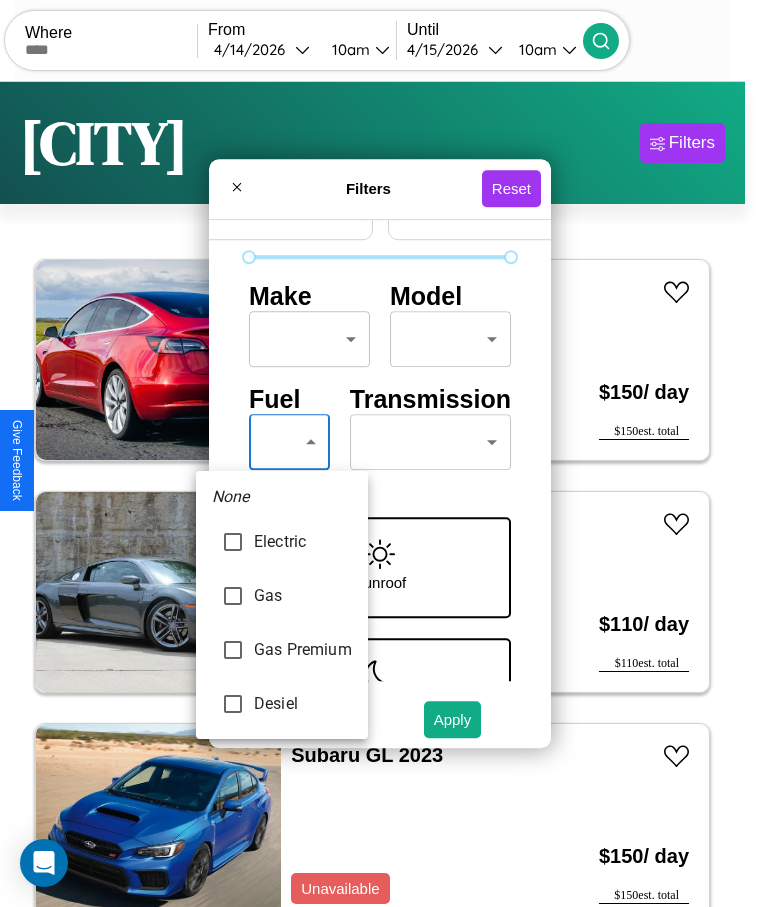 type on "***" 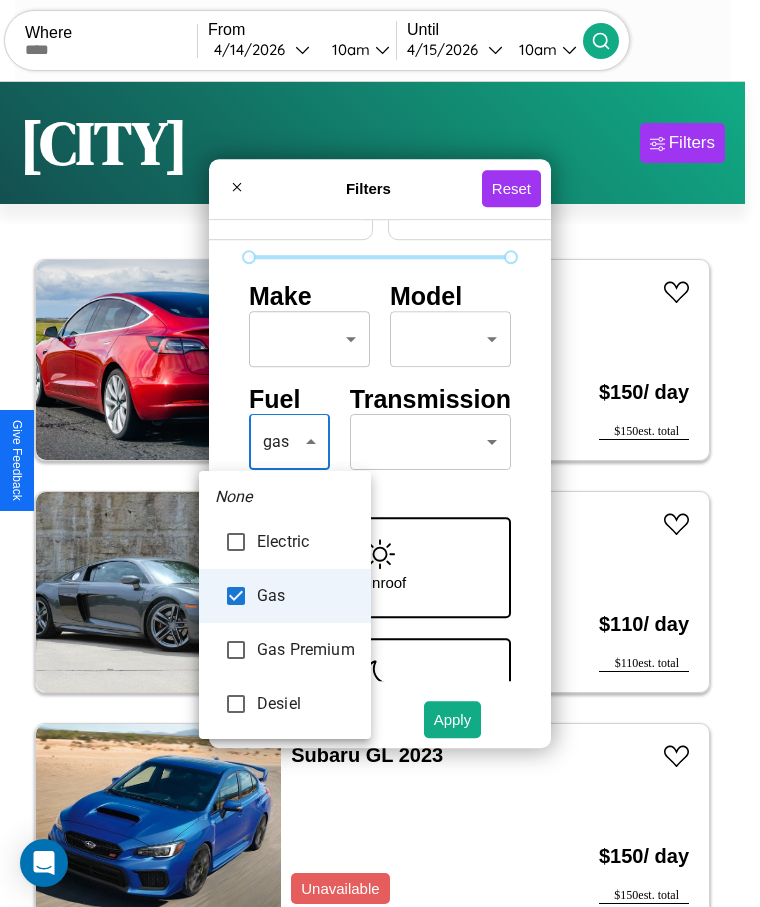 click at bounding box center [380, 453] 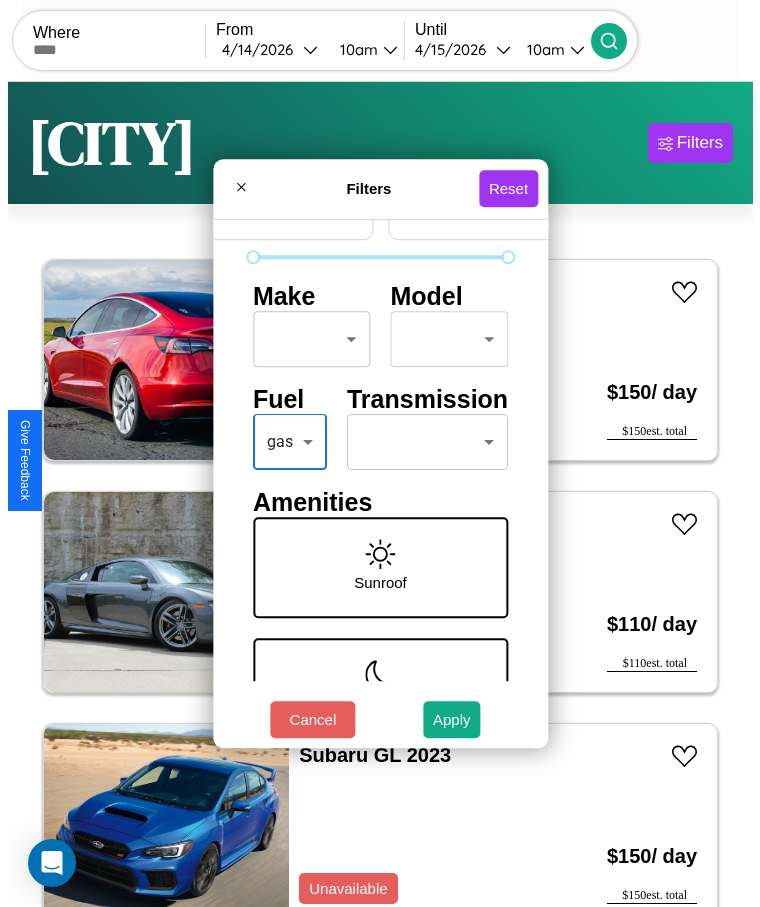 scroll, scrollTop: 0, scrollLeft: 0, axis: both 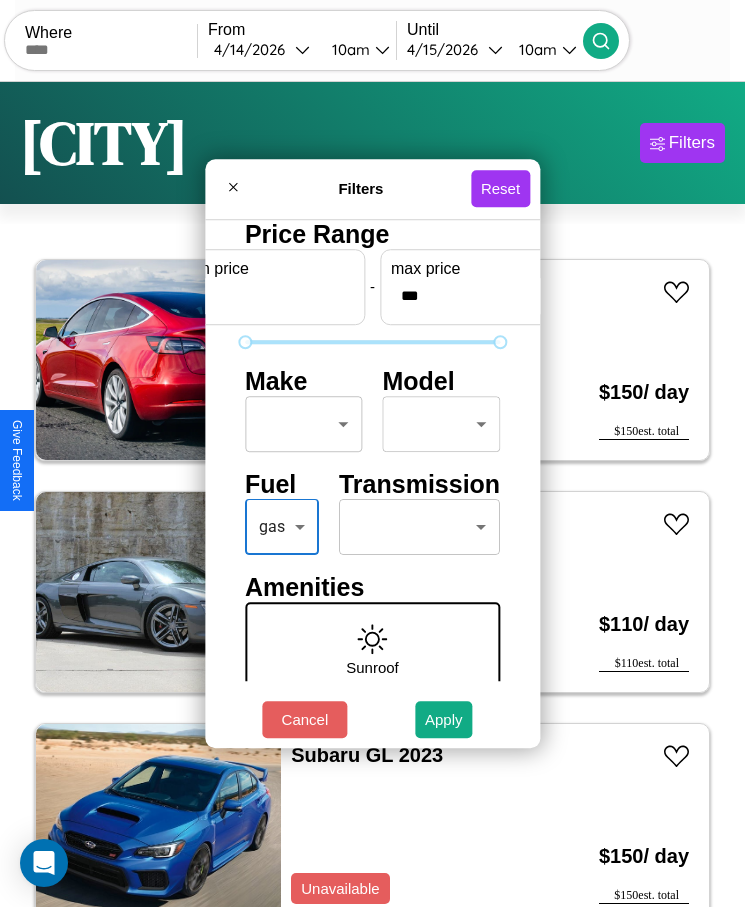 click on "CarGo Where From [DATE] [TIME] Until [DATE] [TIME] Become a Host Login Sign Up [CITY] Filters 58 cars in this area These cars can be picked up in this city. Tesla Cybertruck 2014 Available $ 150 / day $ 150 est. total Audi Q8 2020 Available $ 110 / day $ 110 est. total Subaru GL 2023 Unavailable $ 150 / day $ 150 est. total Jeep Wrangler JK 2020 Available $ 140 / day $ 140 est. total Hummer H2 2014 Available $ 150 / day $ 150 est. total BMW ActiveHybrid 5 2017 Available $ 90 / day $ 90 est. total Kia Miami 2021 Unavailable $ 50 / day $ 50 est. total Kia Carnival 2018 Available $ 50 / day $ 50 est. total Ford Bronco II 2018 Available $ 180 / day $ 180 est. total BMW ALPINA B8 2020 Unavailable $ 180 / day $ 180 est. total GMC ACM 2019 Available $ 180 / day $ 180 est. total Jaguar XJ12 2014 Available $ 180 / day $ 180 est. total Jaguar F-TYPE 2018 Available $ 50 / day $ 50 est. total Toyota Cargo Van 2020 Available $ $" at bounding box center (372, 478) 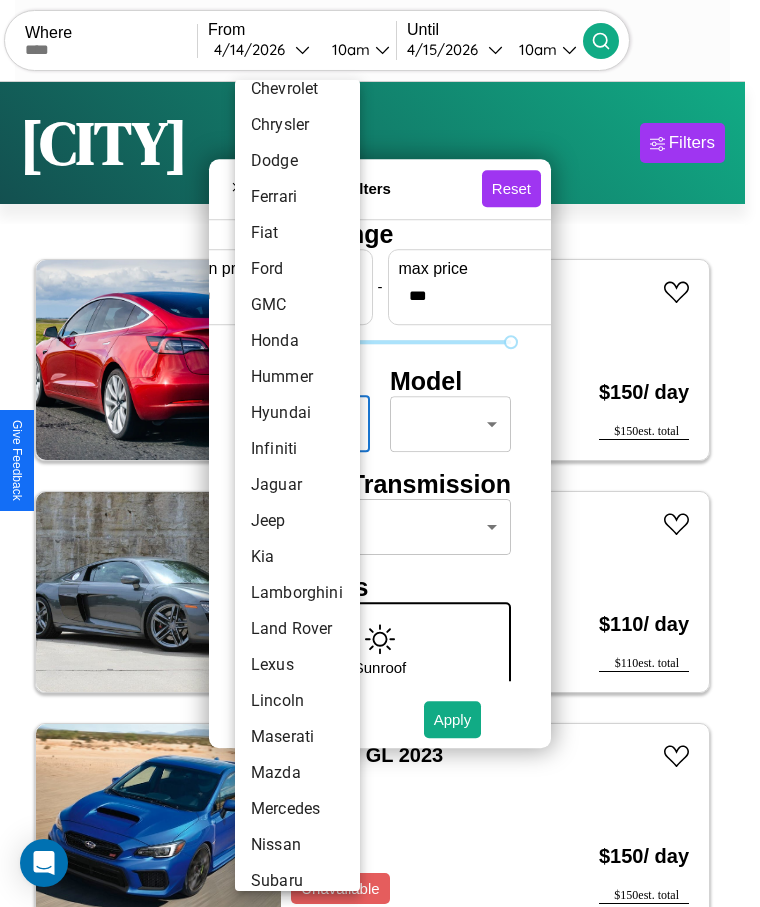 scroll, scrollTop: 449, scrollLeft: 0, axis: vertical 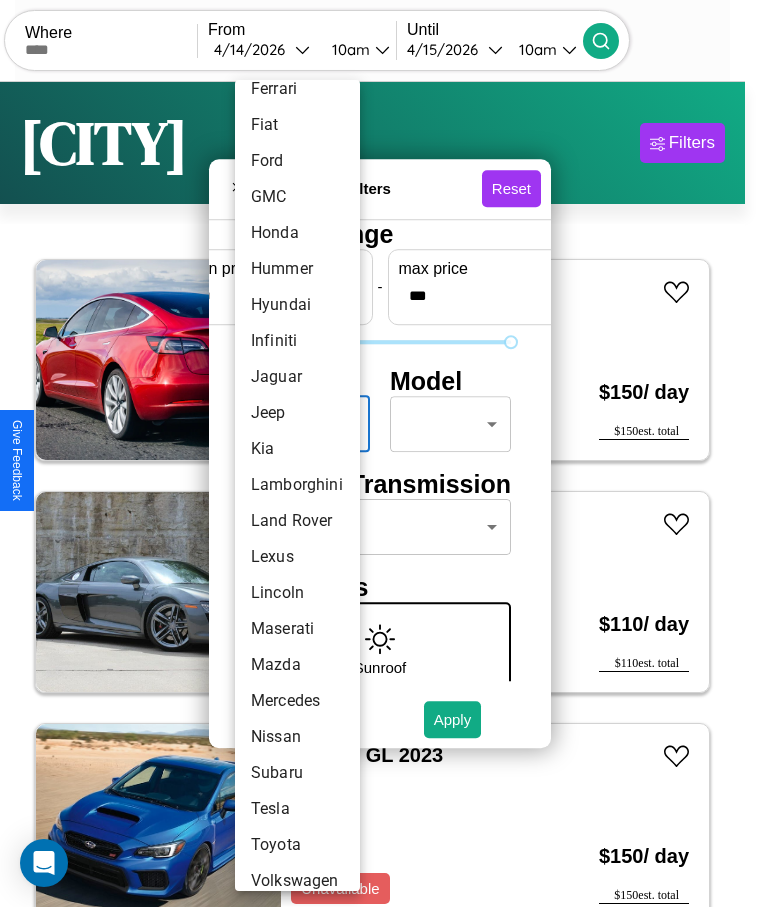 click on "Lamborghini" at bounding box center (297, 485) 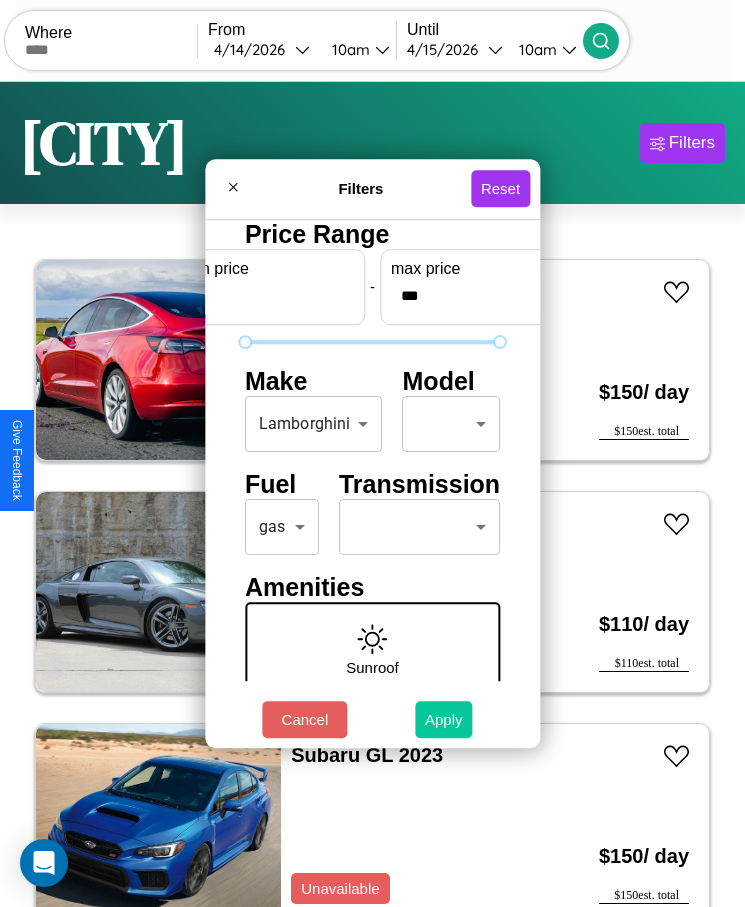 click on "Apply" at bounding box center (444, 719) 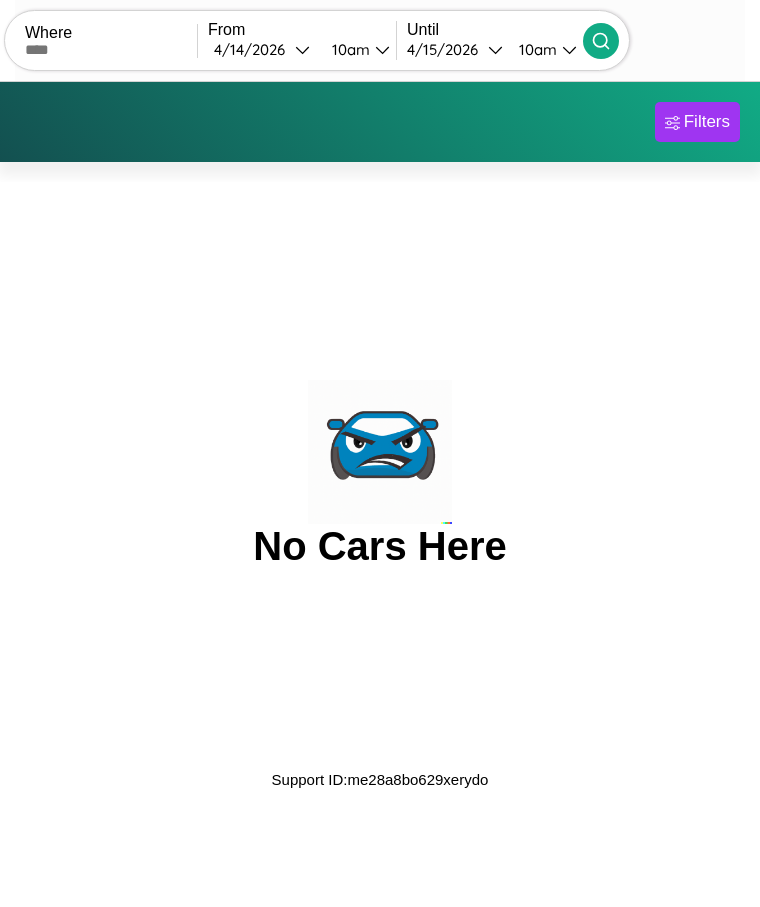 scroll, scrollTop: 0, scrollLeft: 0, axis: both 